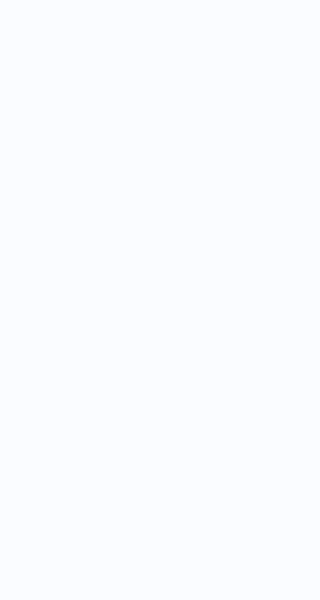 scroll, scrollTop: 0, scrollLeft: 0, axis: both 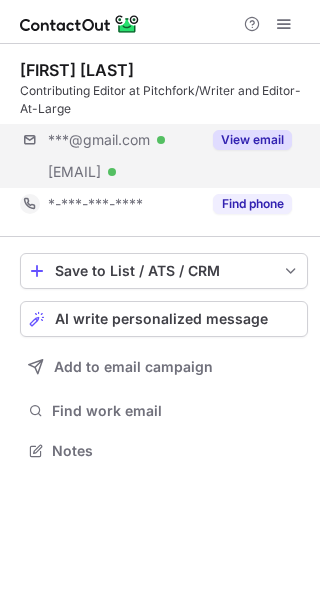 click on "[EMAIL] Verified [EMAIL] Verified View email" at bounding box center (164, 156) 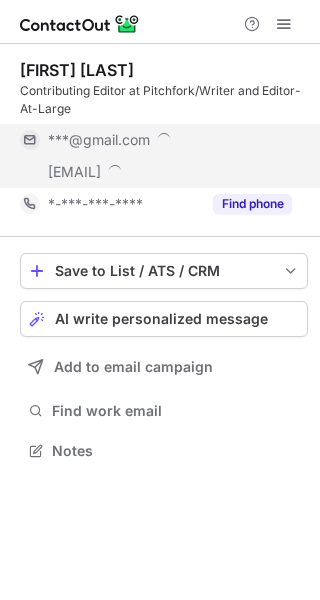 scroll, scrollTop: 10, scrollLeft: 10, axis: both 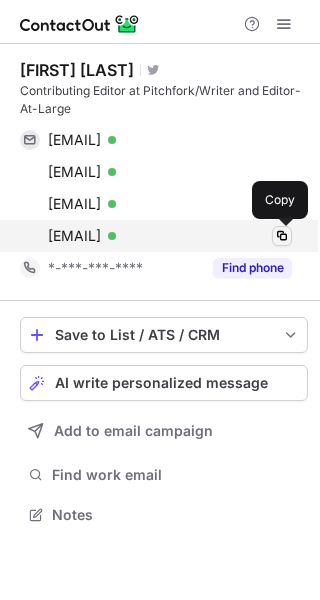 click at bounding box center [282, 236] 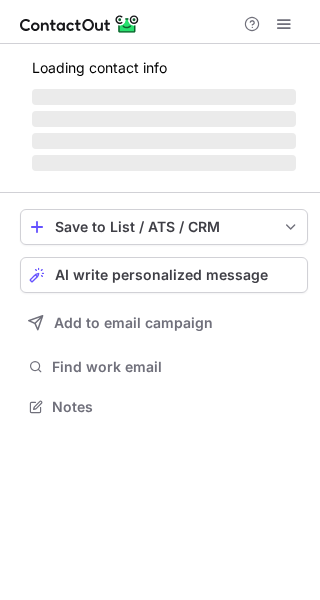 scroll, scrollTop: 0, scrollLeft: 0, axis: both 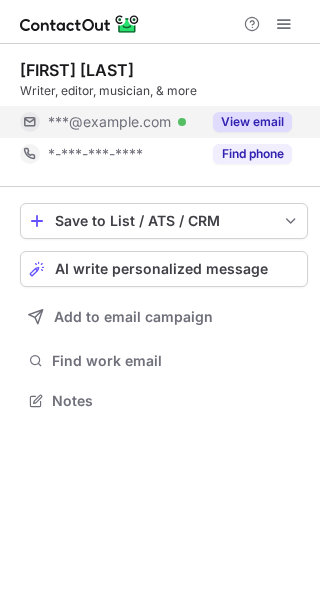 click on "View email" at bounding box center [252, 122] 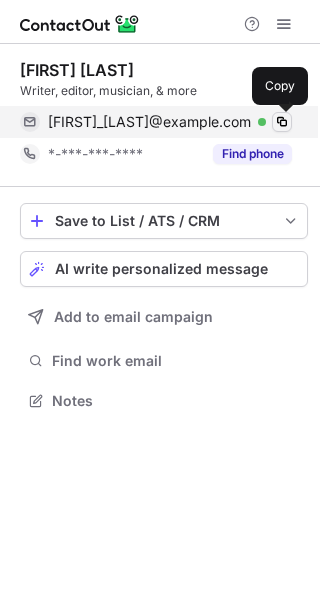 click at bounding box center [282, 122] 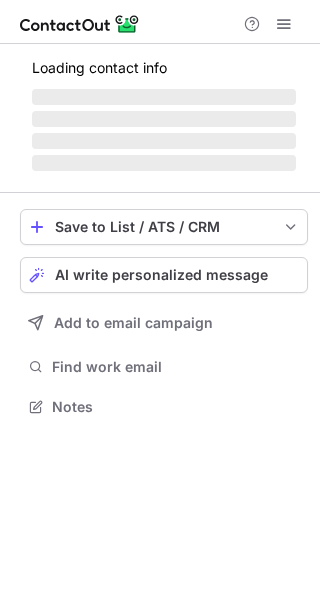 scroll, scrollTop: 0, scrollLeft: 0, axis: both 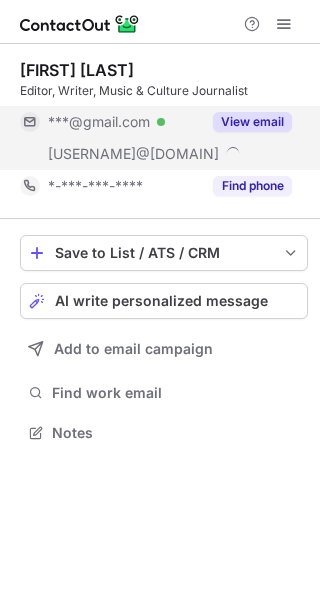 click on "View email" at bounding box center (252, 122) 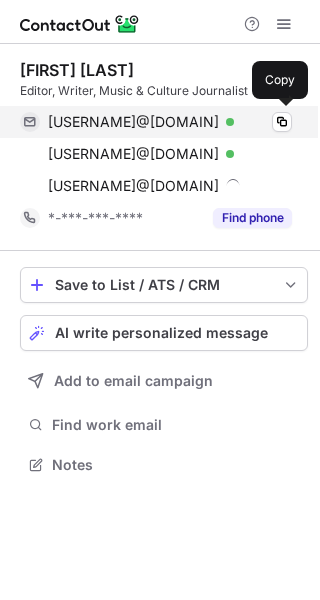 scroll, scrollTop: 10, scrollLeft: 10, axis: both 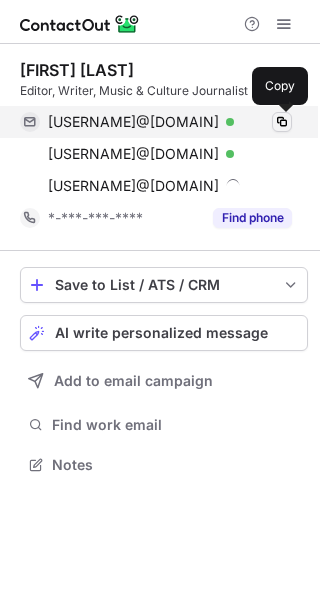 click at bounding box center (282, 122) 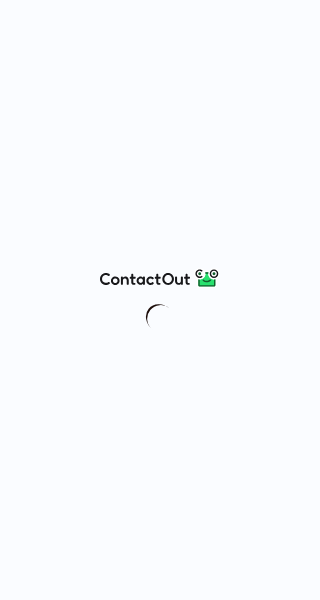 scroll, scrollTop: 0, scrollLeft: 0, axis: both 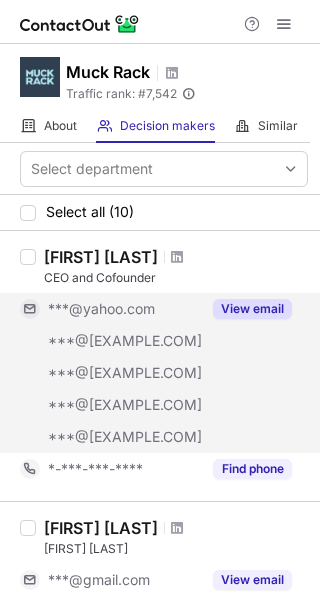 click on "***@[EXAMPLE.COM]" at bounding box center [124, 341] 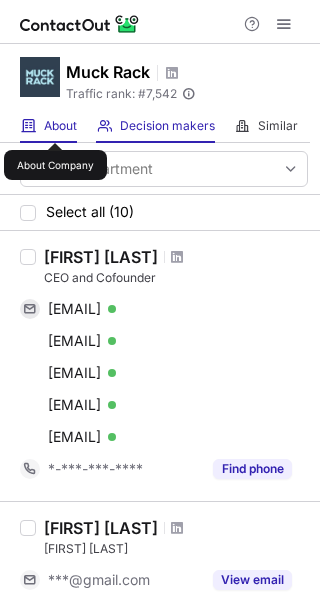click on "About" at bounding box center [60, 126] 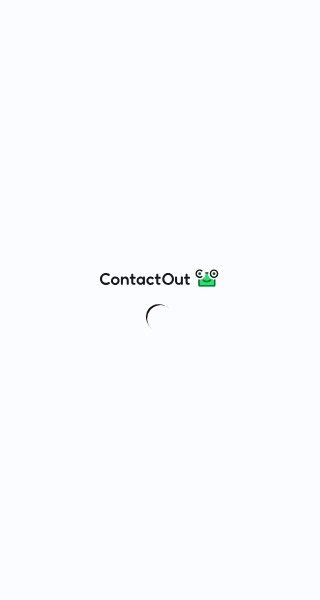 scroll, scrollTop: 0, scrollLeft: 0, axis: both 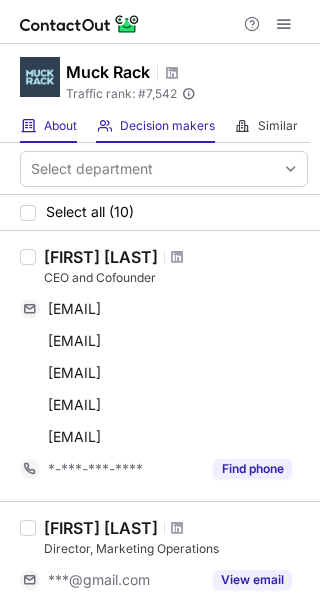 click on "About About Company" at bounding box center (48, 126) 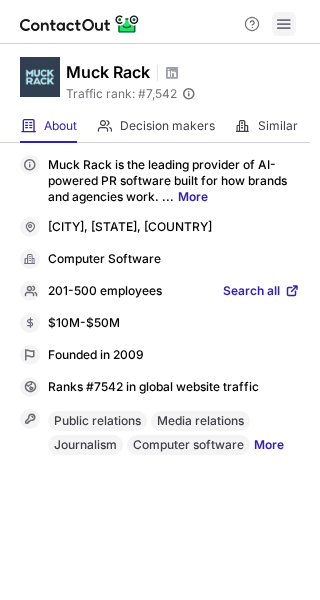 click at bounding box center (284, 24) 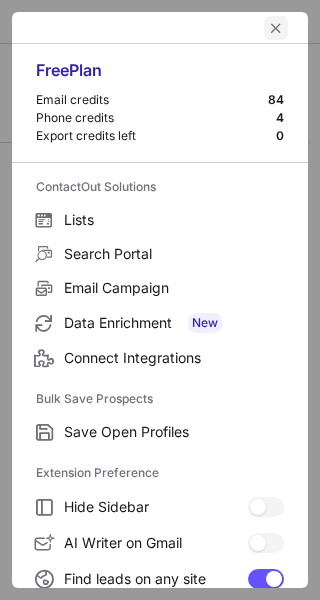 click at bounding box center (276, 28) 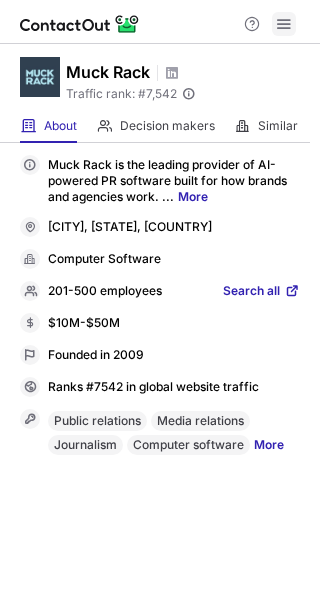 click at bounding box center [284, 24] 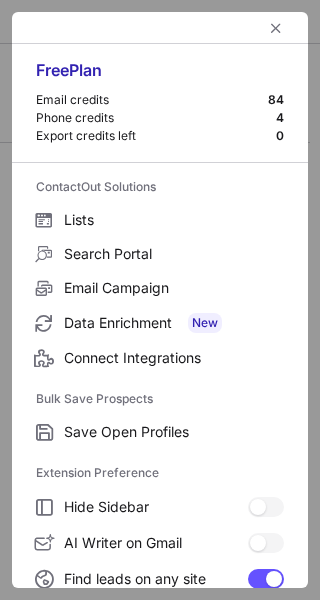 click at bounding box center (160, 28) 